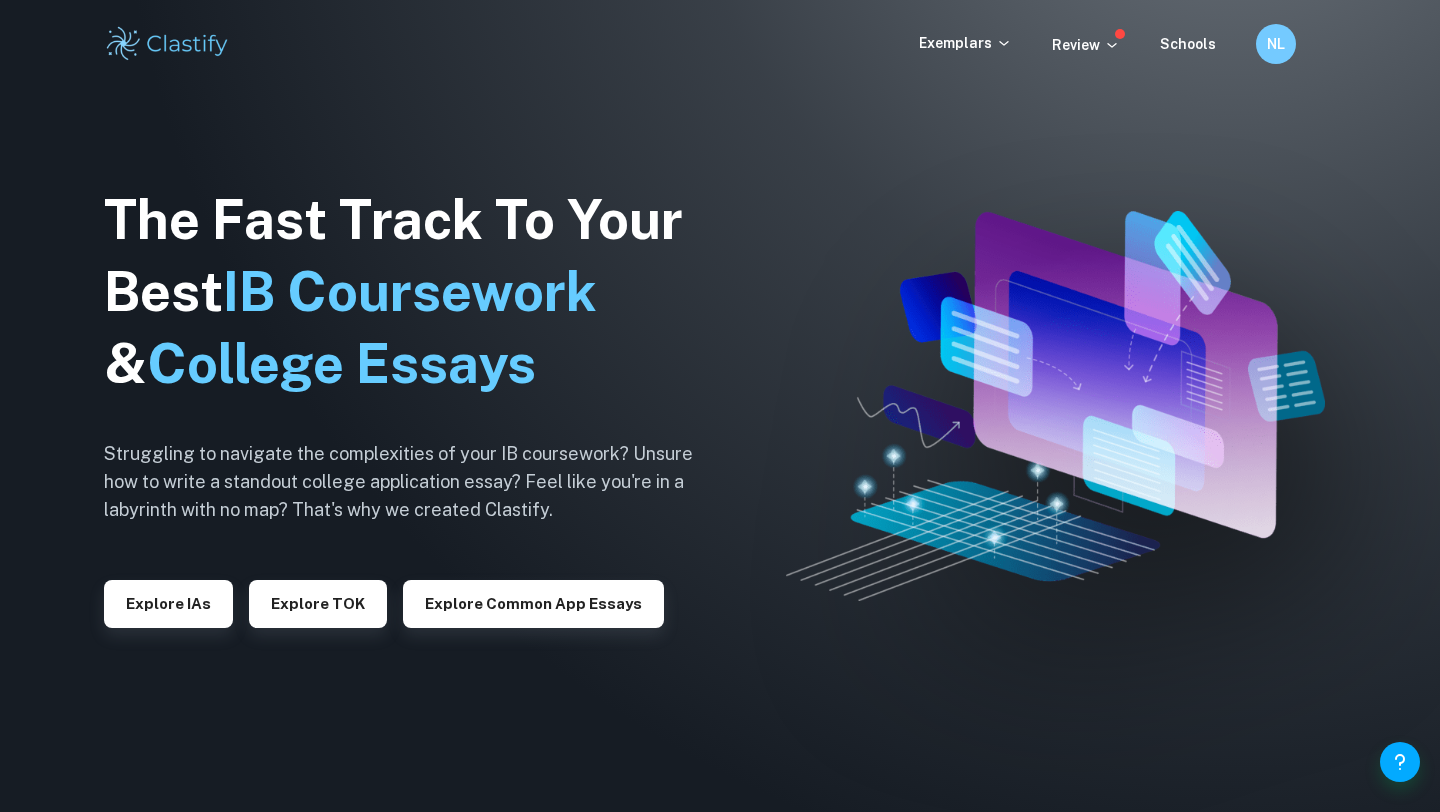 scroll, scrollTop: 0, scrollLeft: 0, axis: both 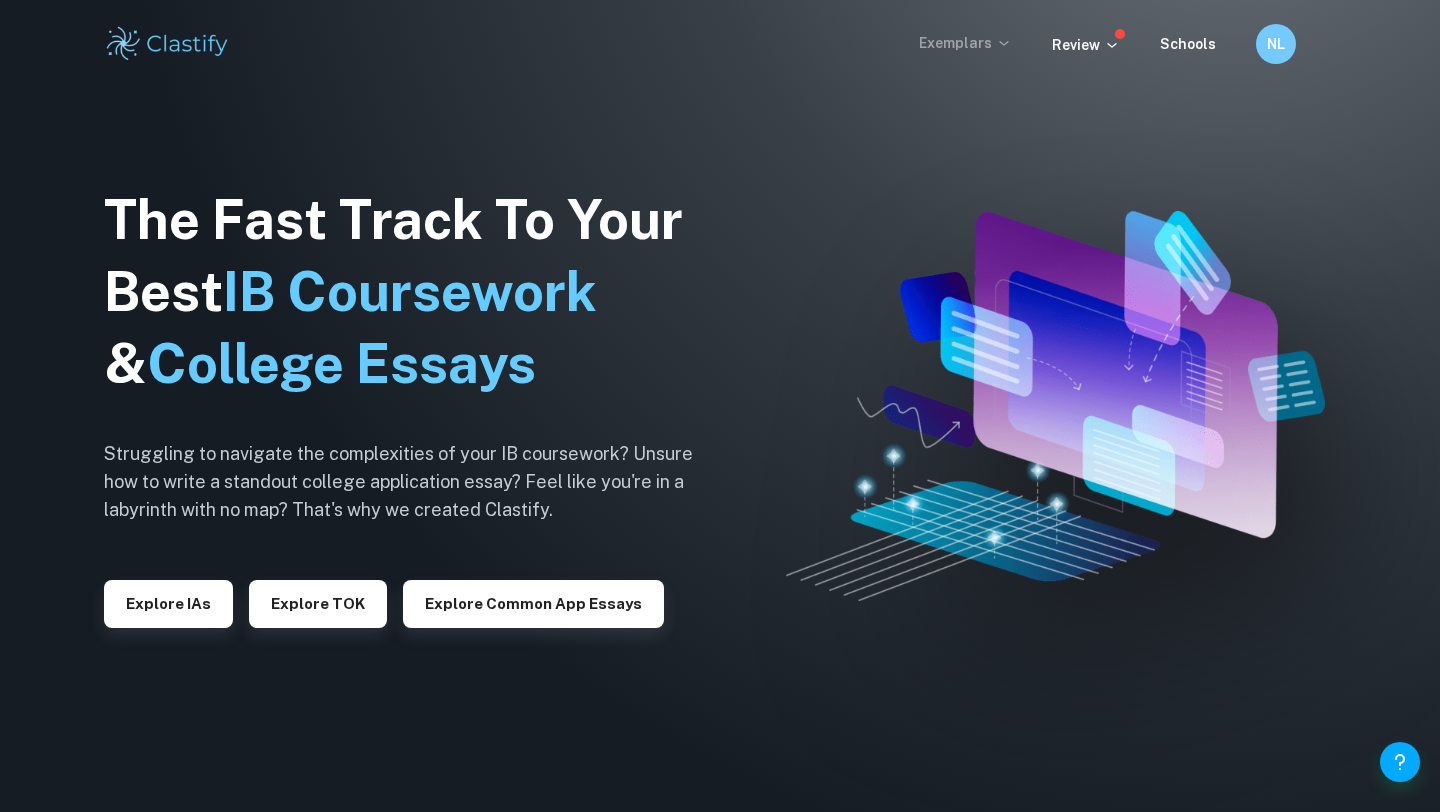 click on "Exemplars" at bounding box center [965, 43] 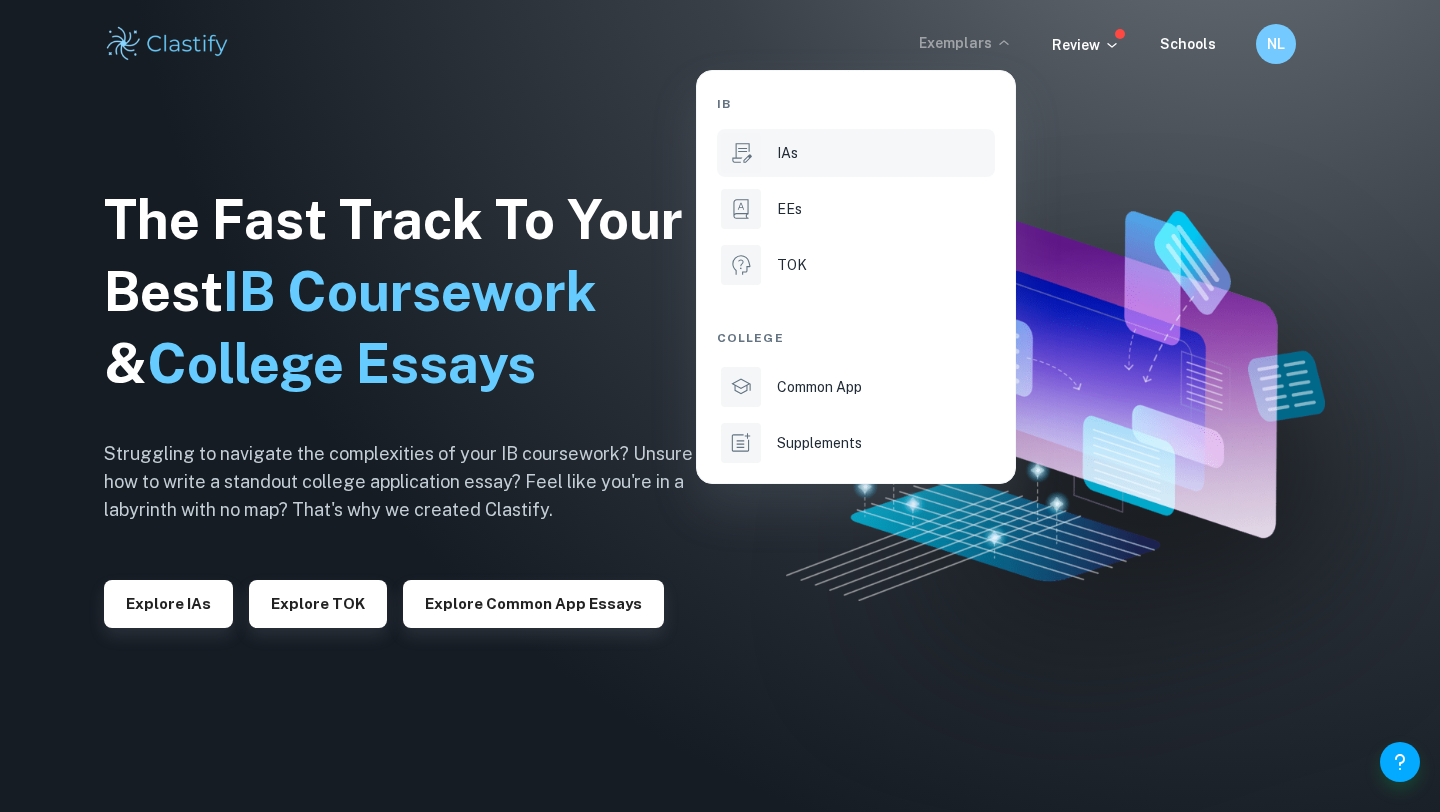 click on "IAs" at bounding box center [884, 153] 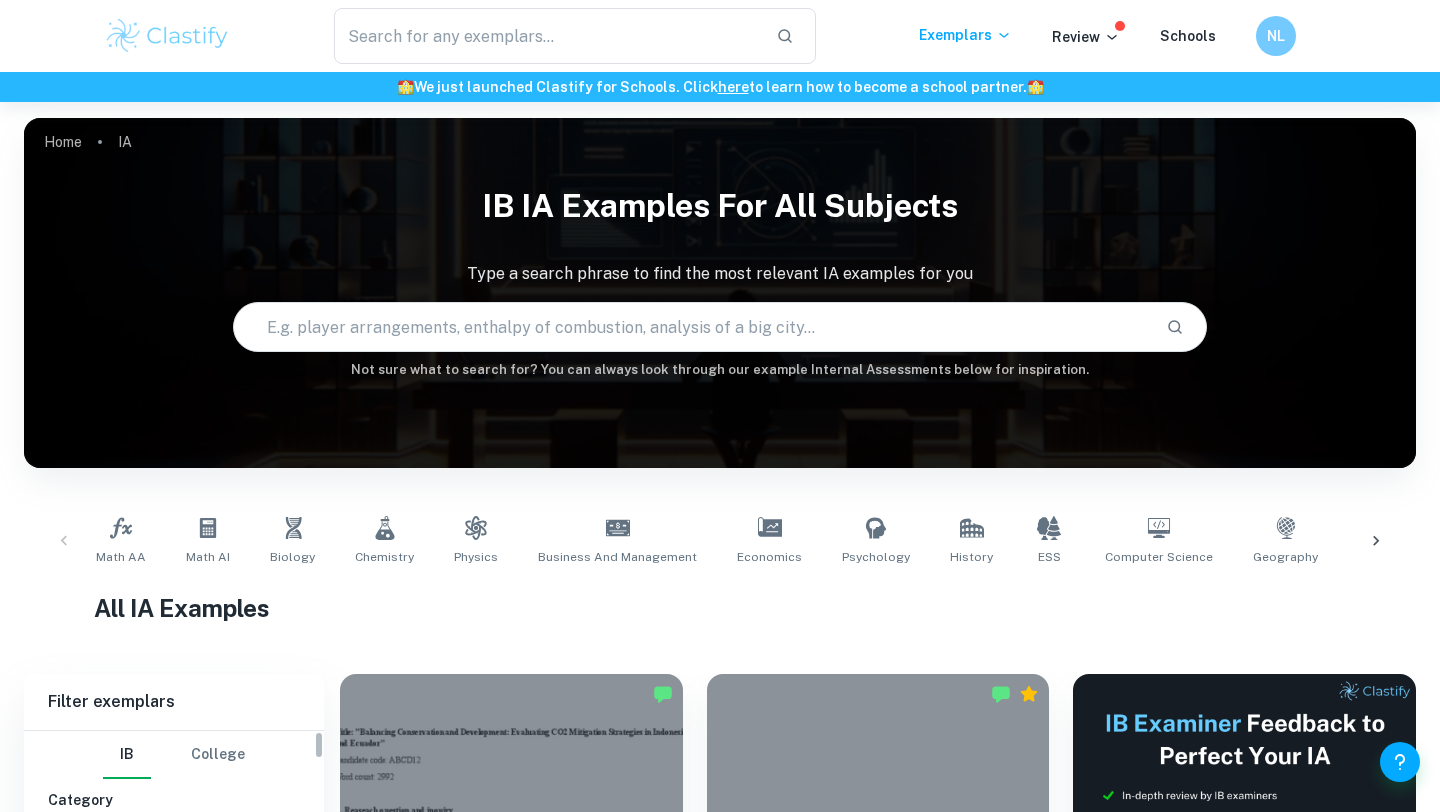 scroll, scrollTop: 310, scrollLeft: 0, axis: vertical 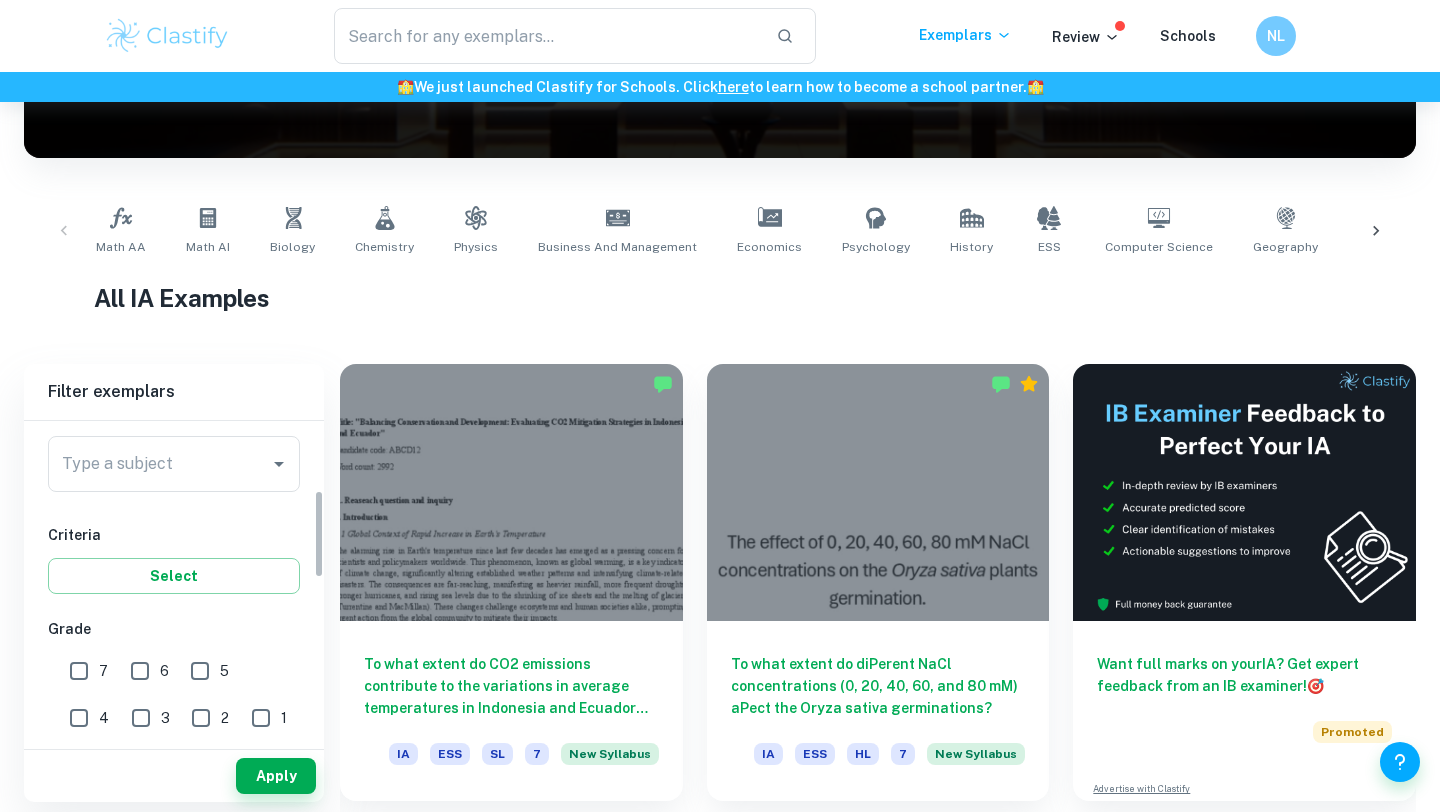 click on "Type a subject" at bounding box center (159, 464) 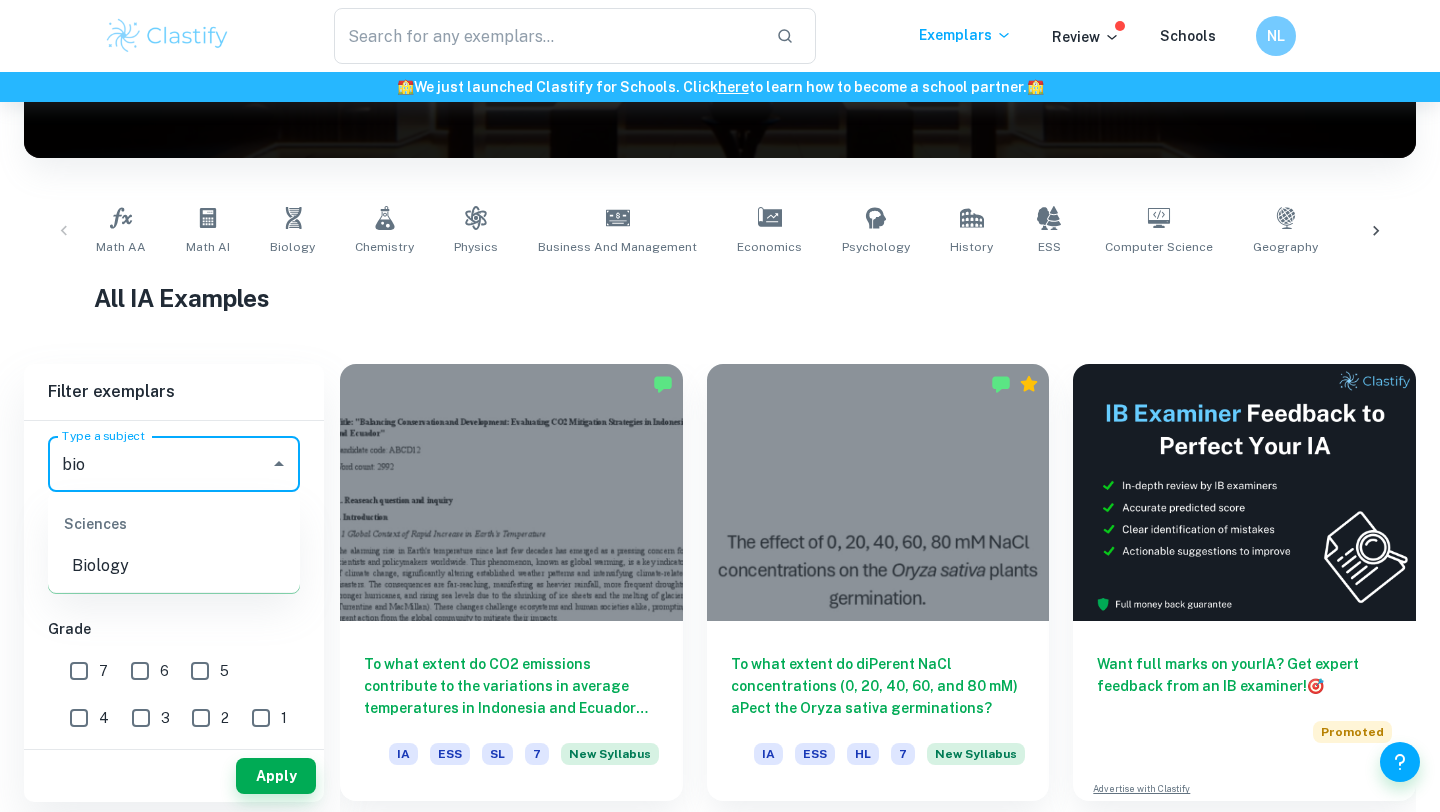 click on "Biology" at bounding box center [174, 566] 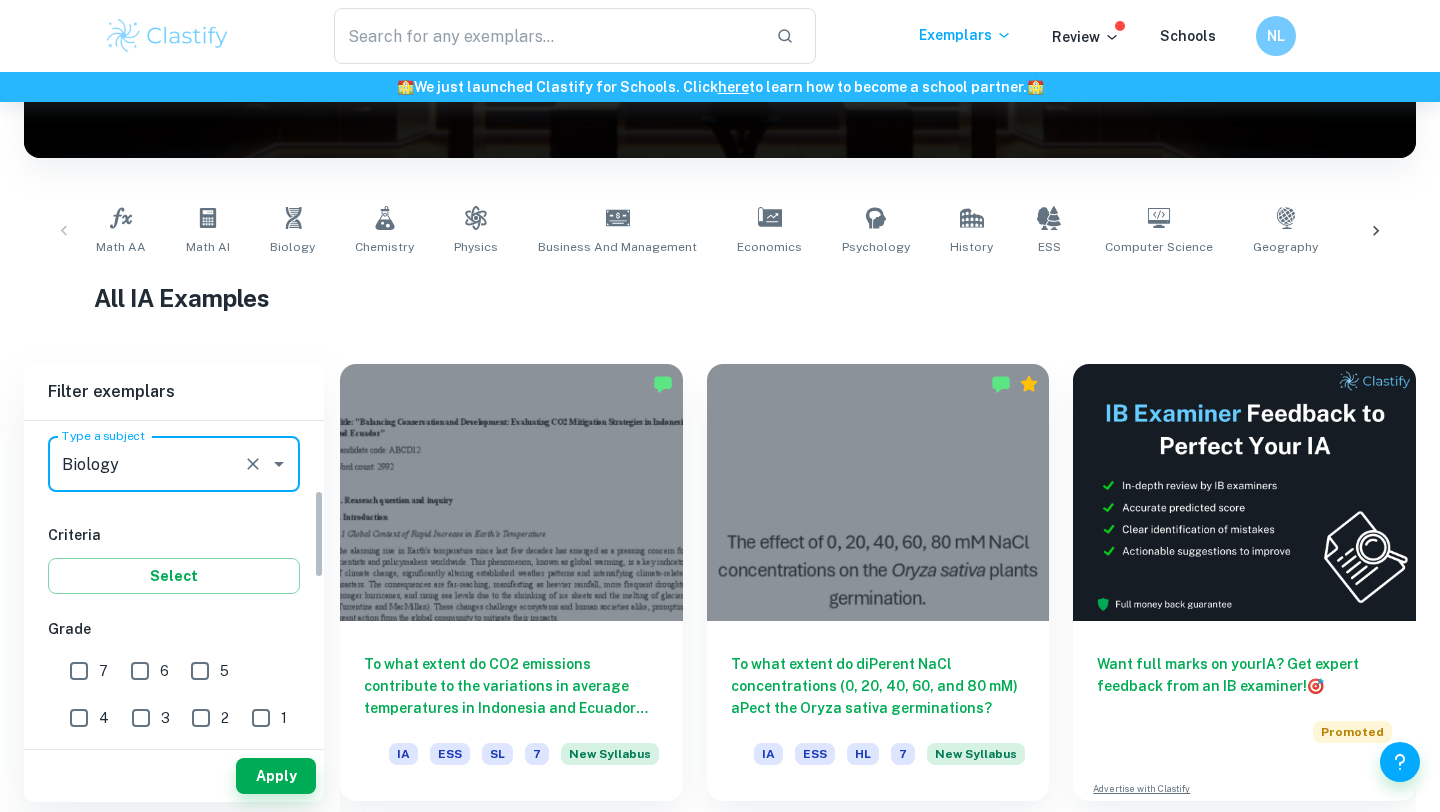 type on "Biology" 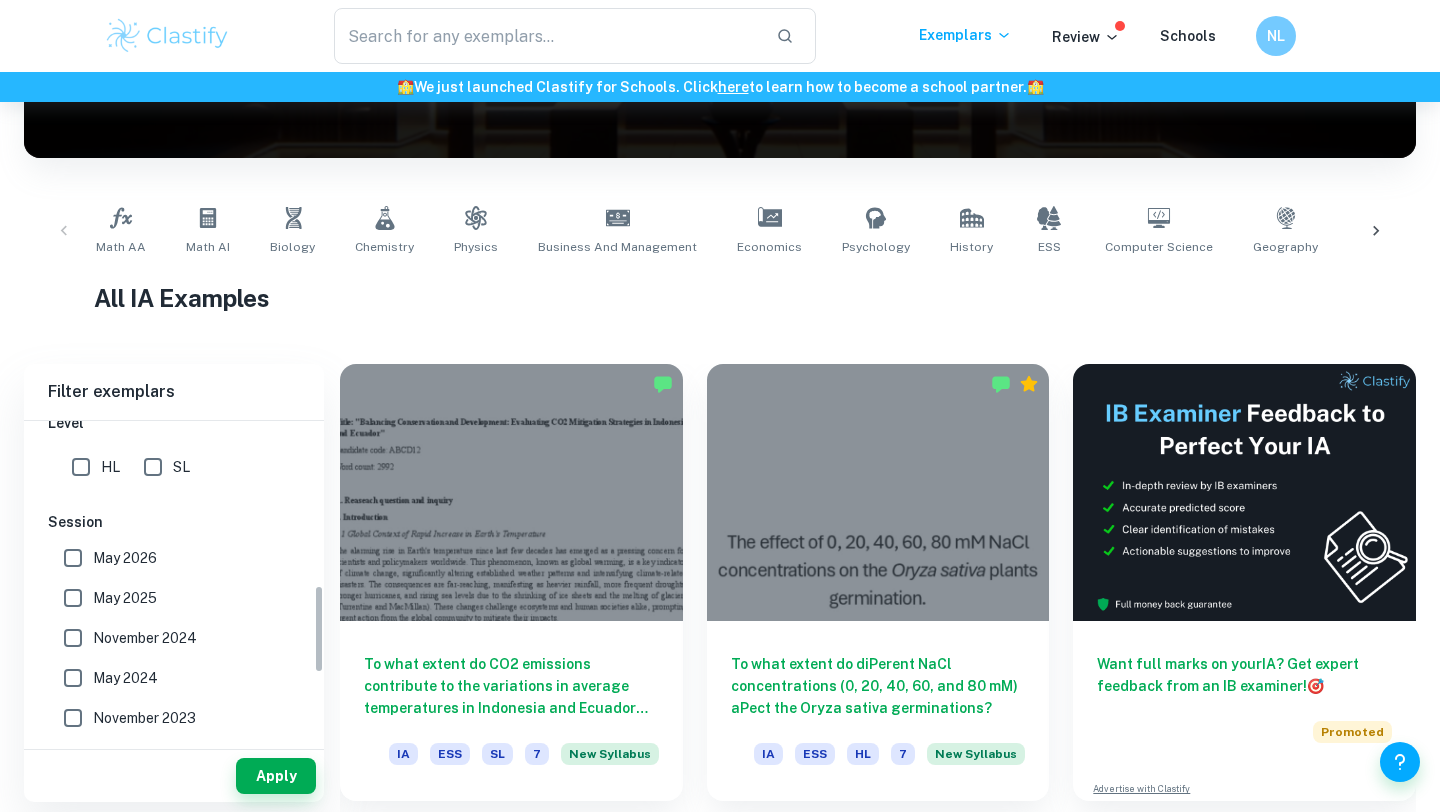 scroll, scrollTop: 598, scrollLeft: 0, axis: vertical 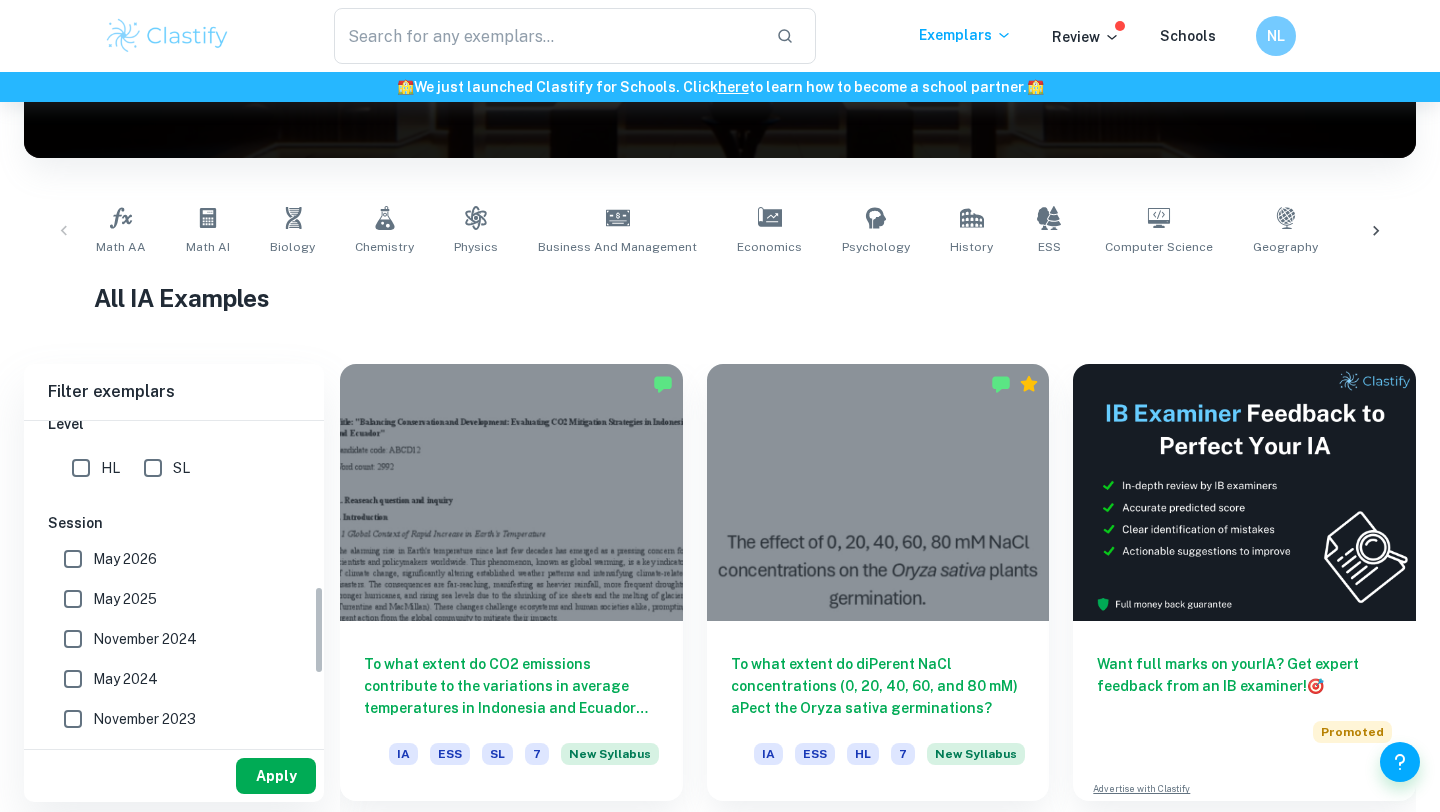 click on "Apply" at bounding box center [276, 776] 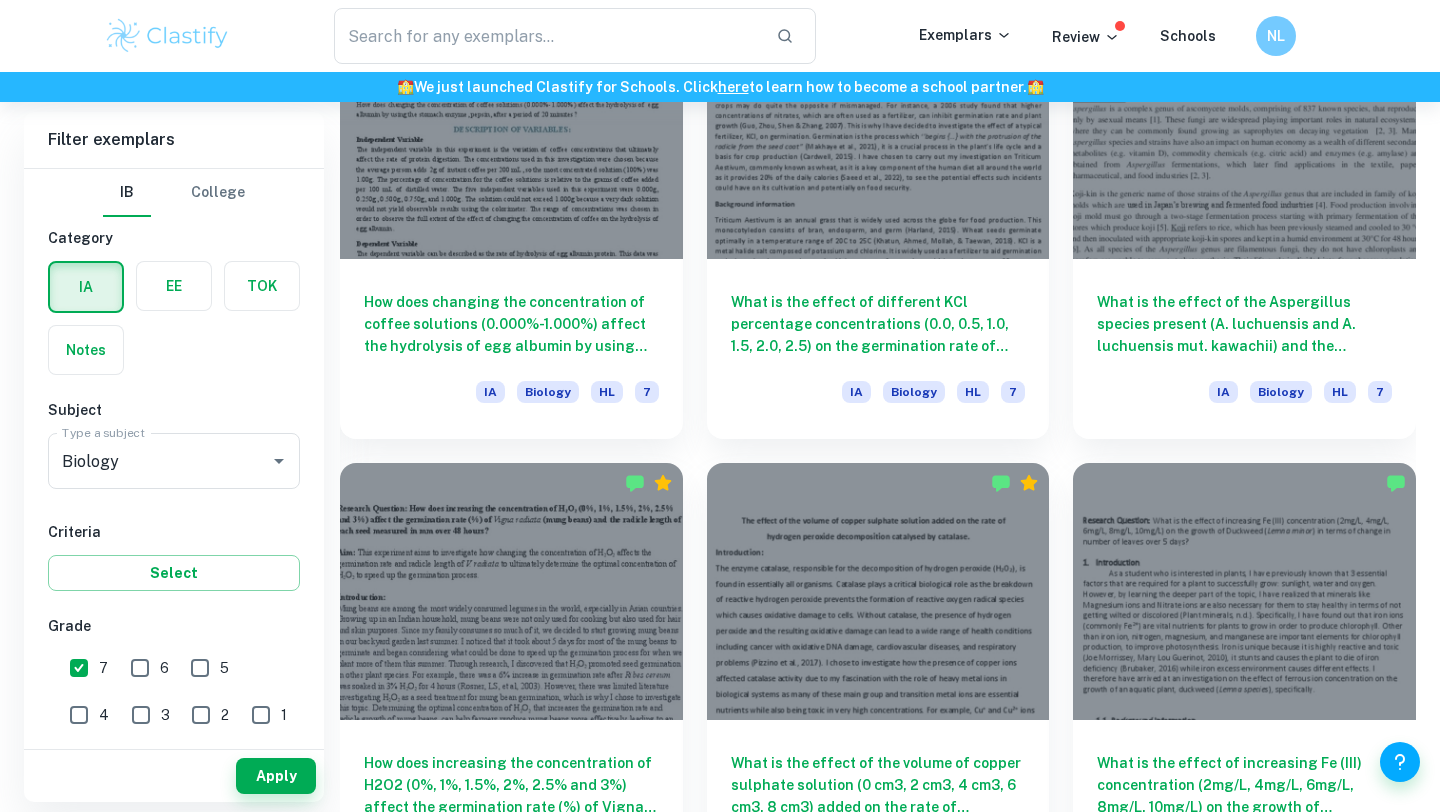 scroll, scrollTop: 3045, scrollLeft: 0, axis: vertical 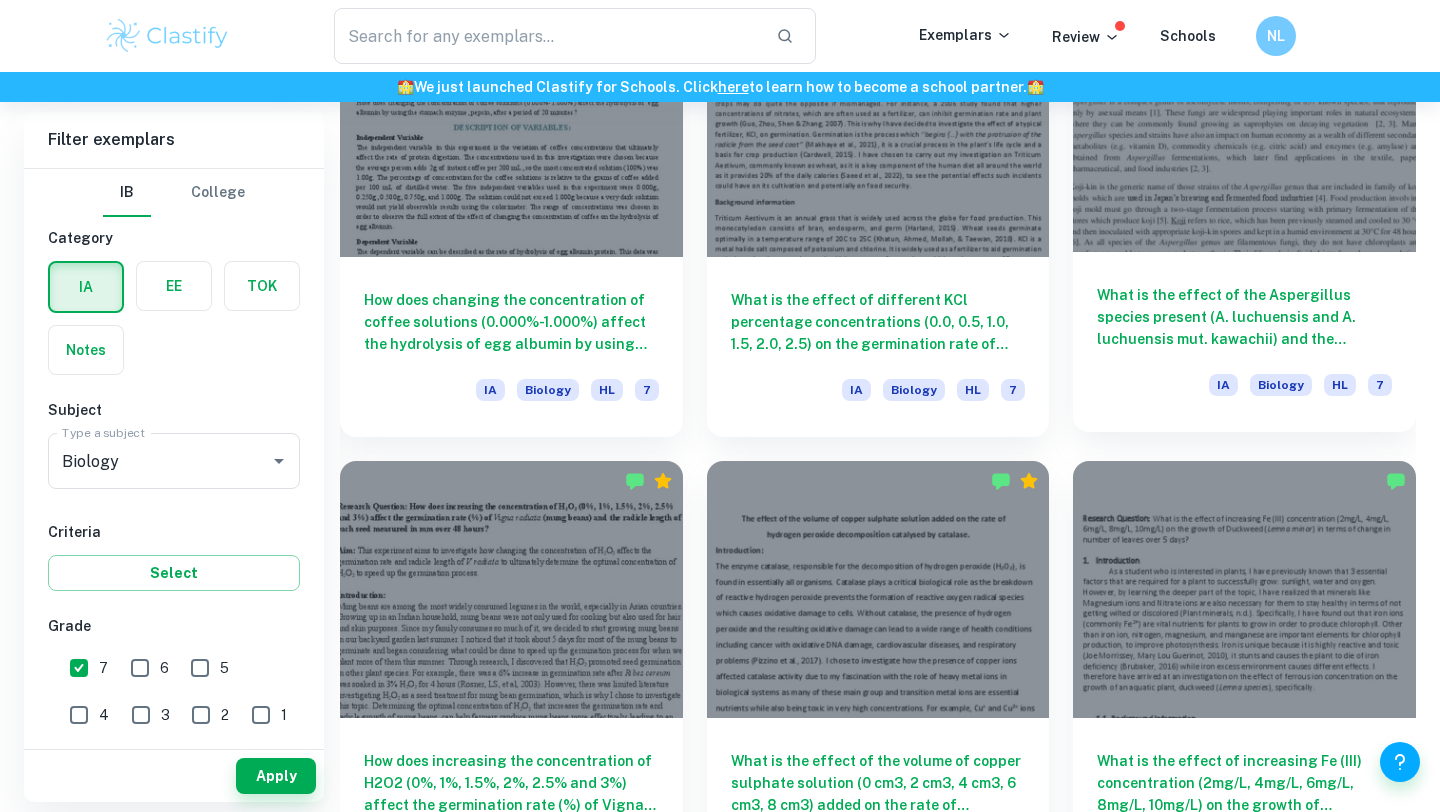 click at bounding box center [1244, 123] 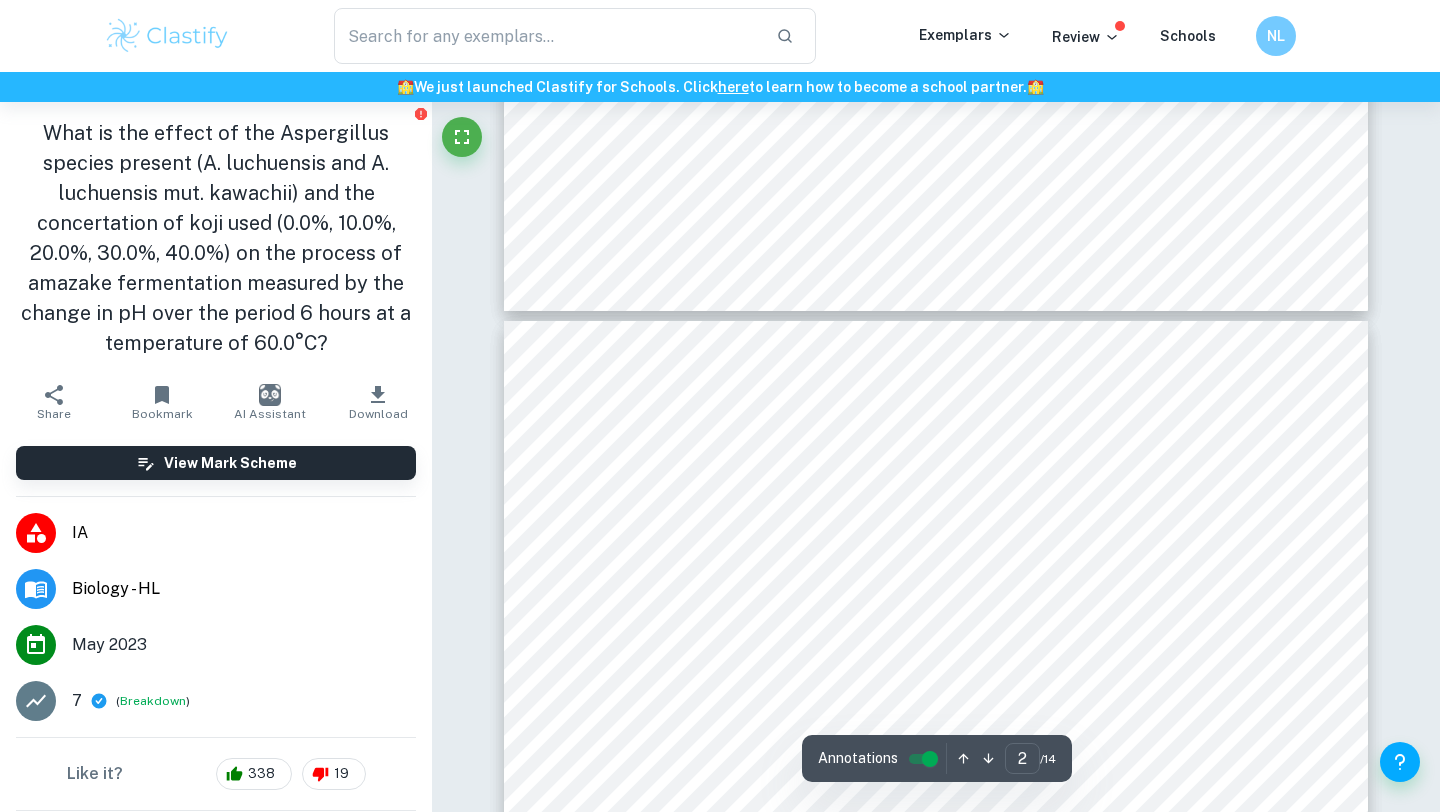 scroll, scrollTop: 0, scrollLeft: 0, axis: both 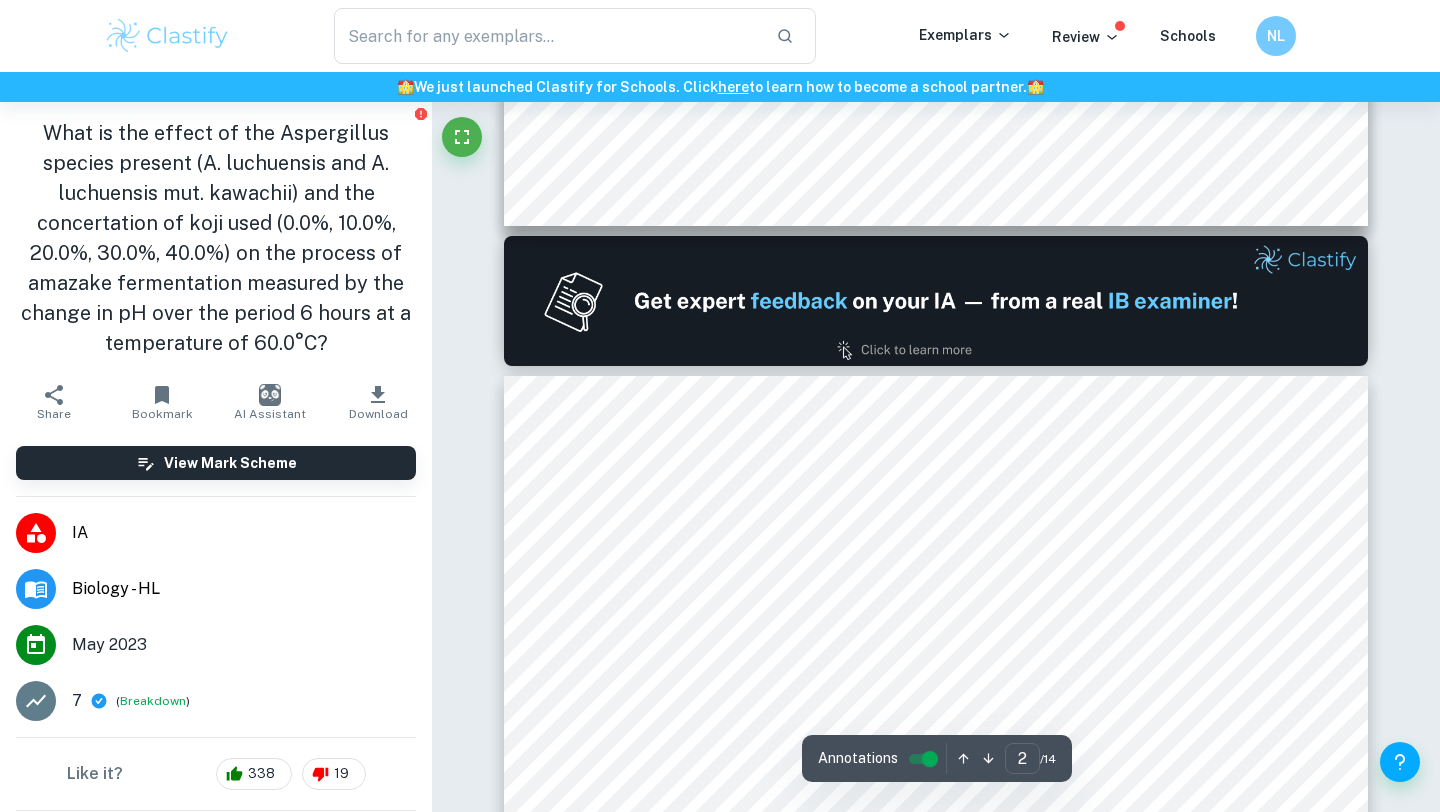 type on "1" 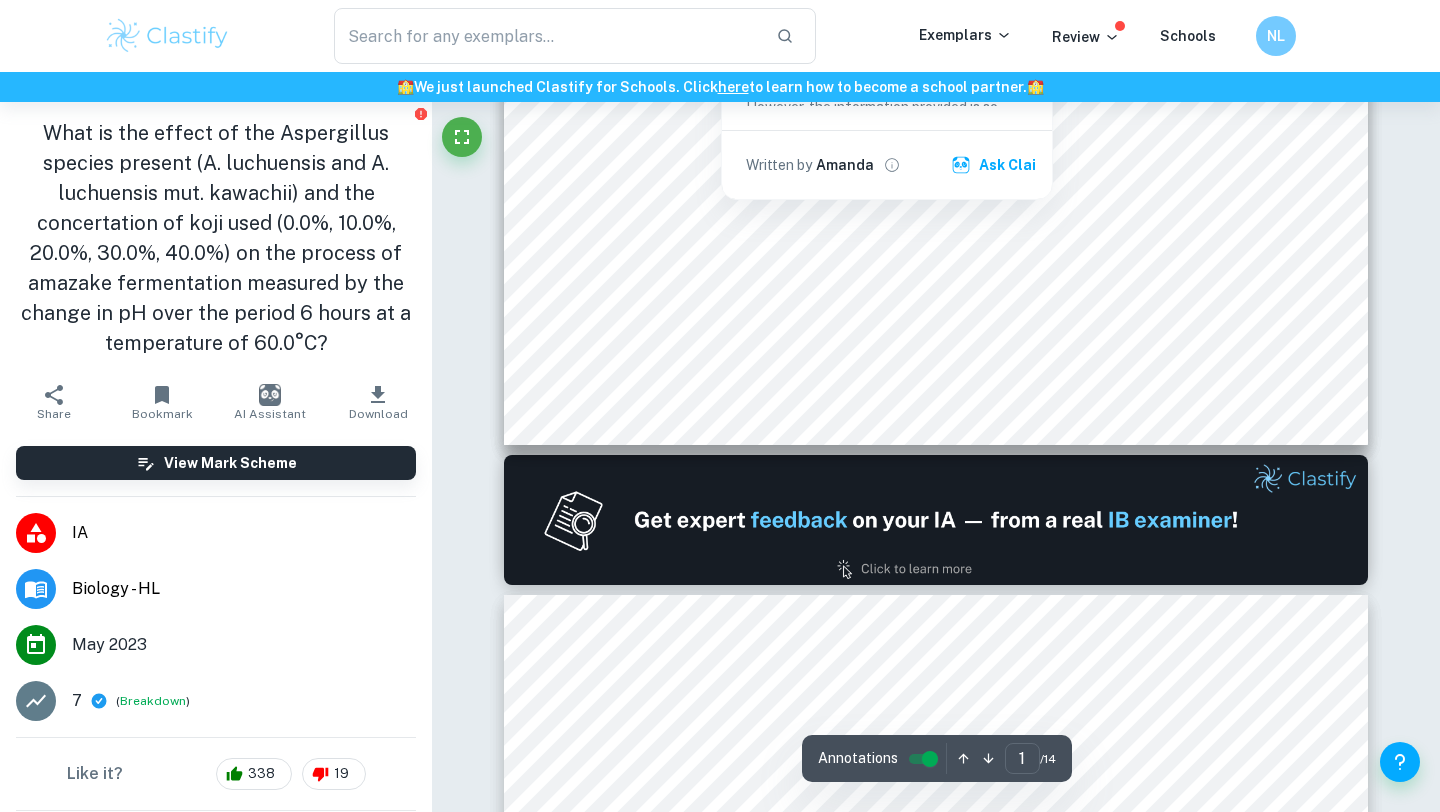 scroll, scrollTop: 0, scrollLeft: 0, axis: both 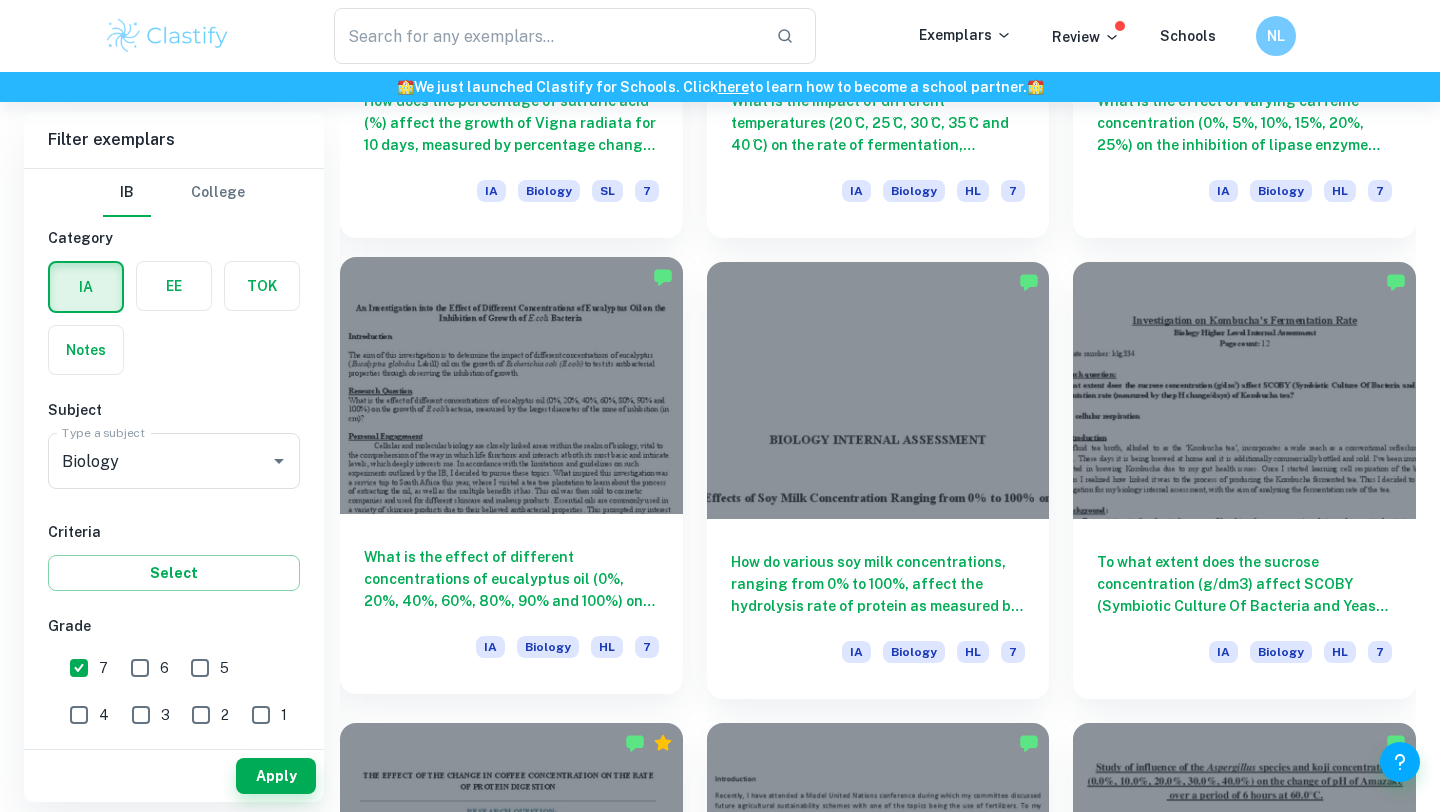 click at bounding box center [511, 385] 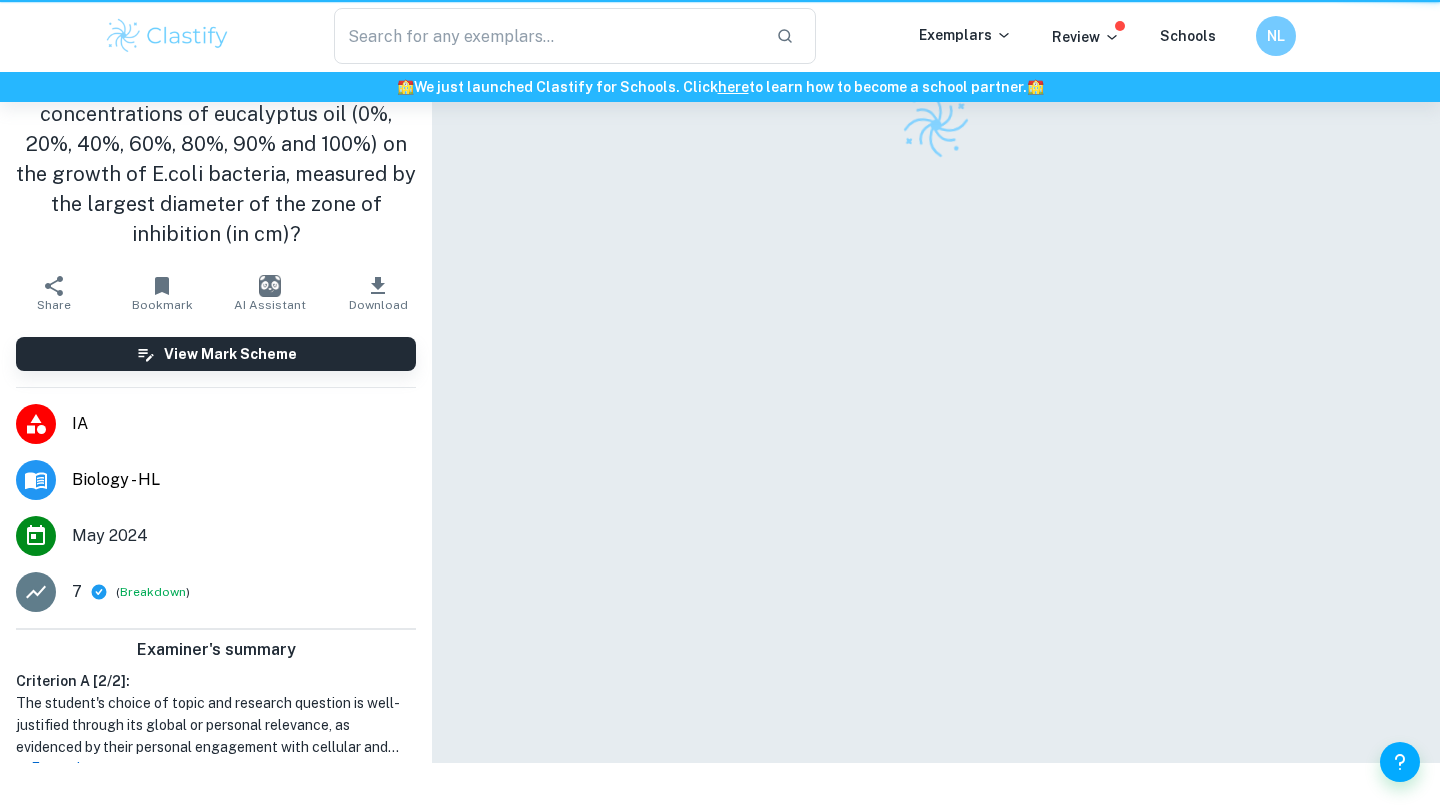 scroll, scrollTop: 0, scrollLeft: 0, axis: both 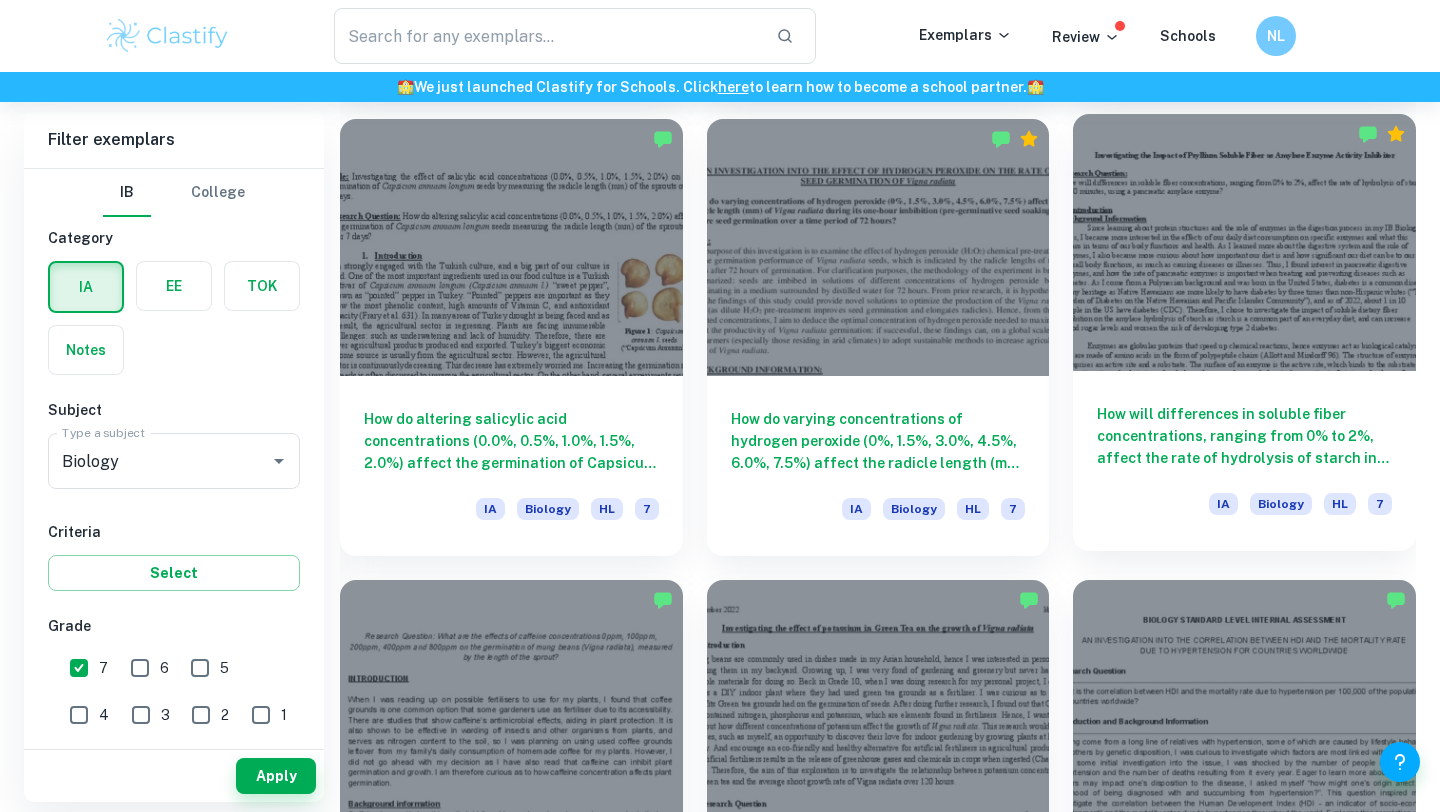 click on "How will differences in soluble fiber concentrations, ranging from 0% to 2%, affect the rate of hydrolysis of starch in 10 minutes, using a pancreatic amylase enzyme? IA Biology HL 7" at bounding box center (1244, 461) 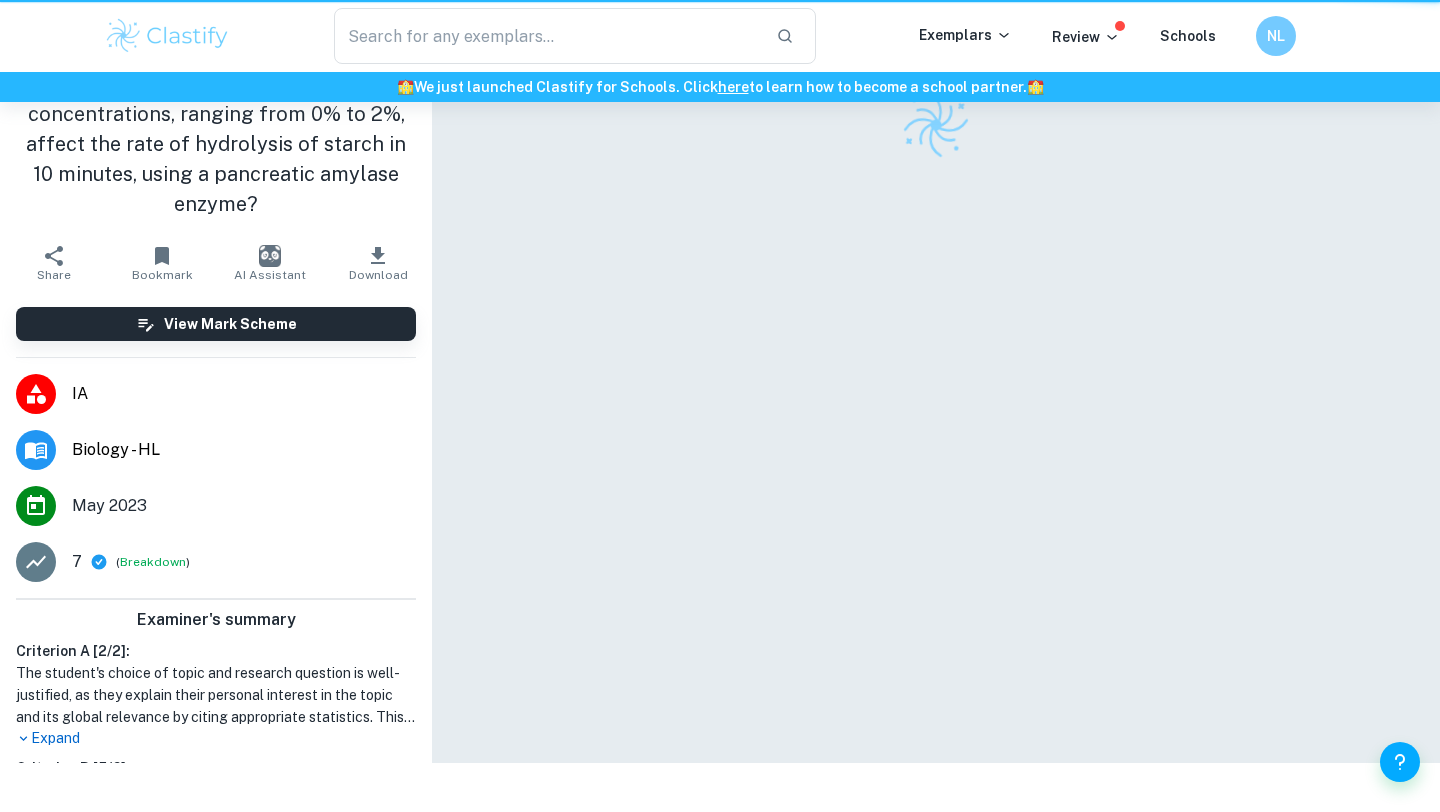 scroll, scrollTop: 0, scrollLeft: 0, axis: both 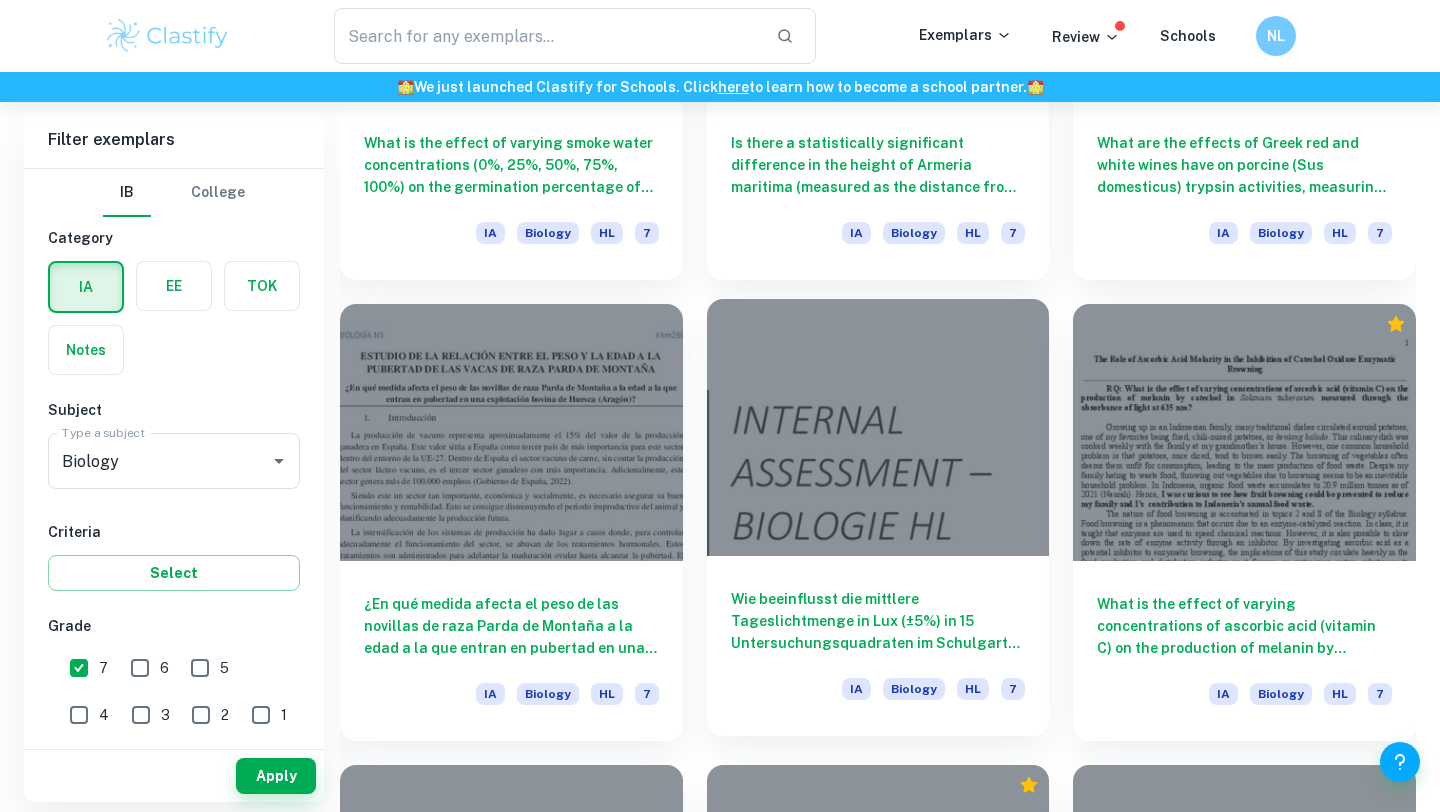 click at bounding box center (878, 427) 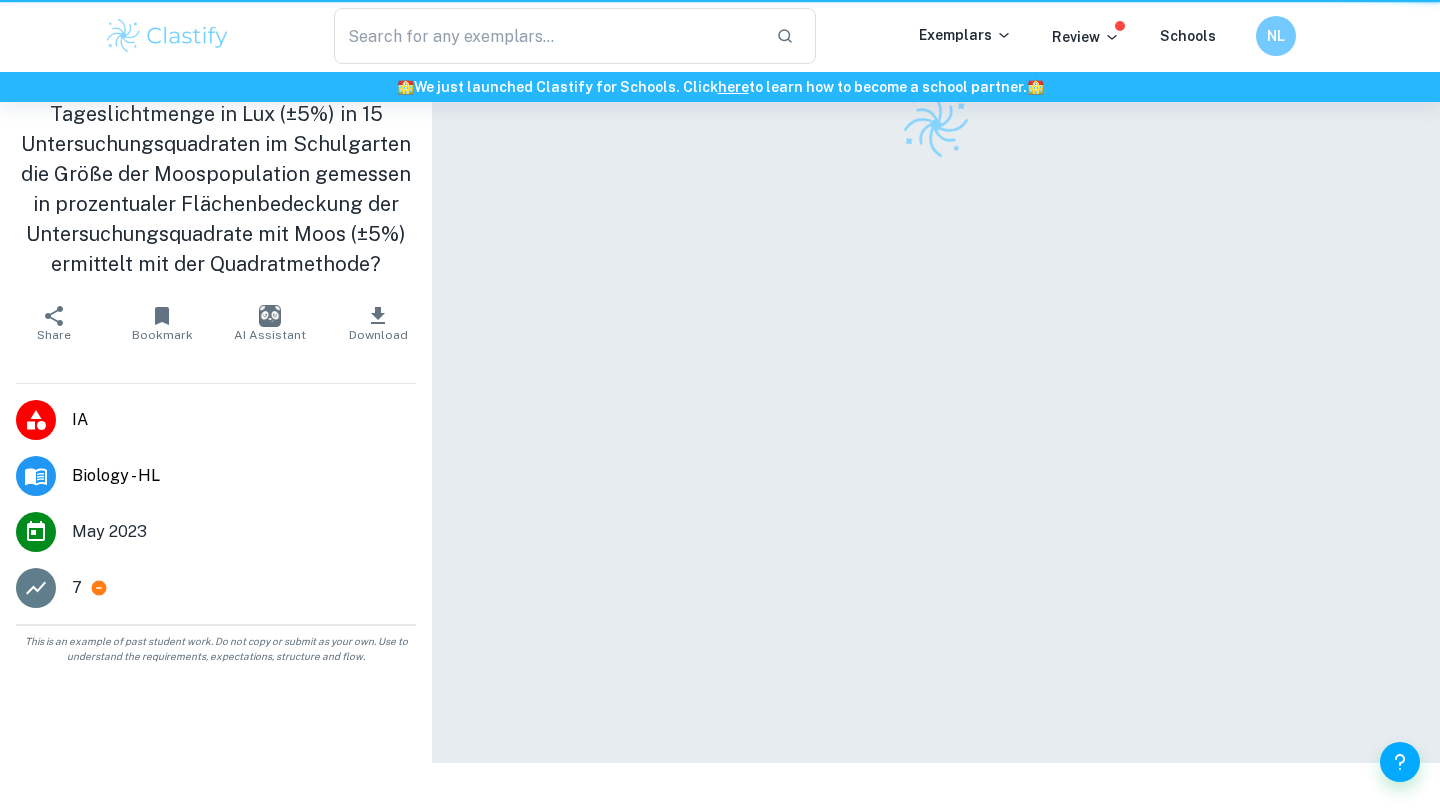 scroll, scrollTop: 0, scrollLeft: 0, axis: both 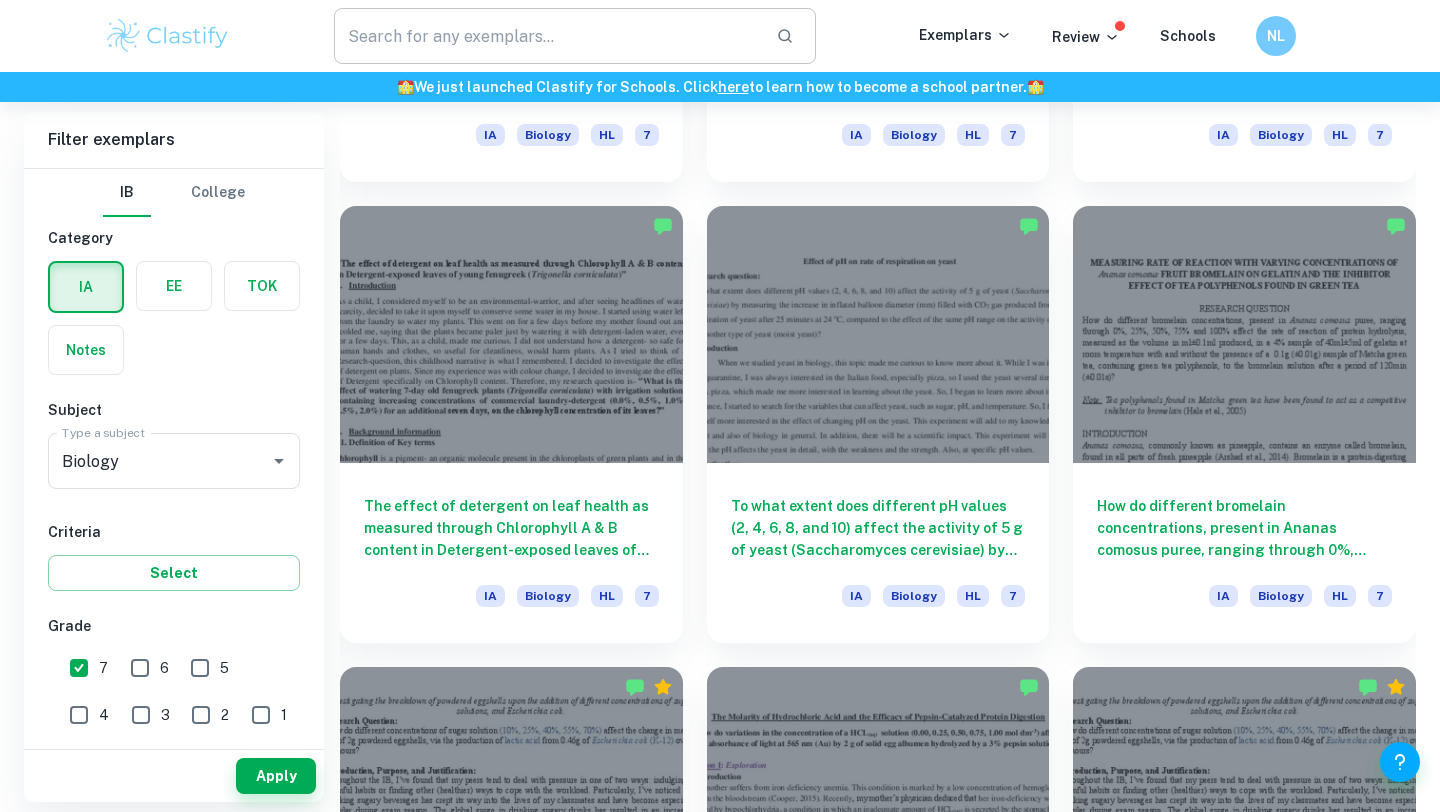 click at bounding box center [547, 36] 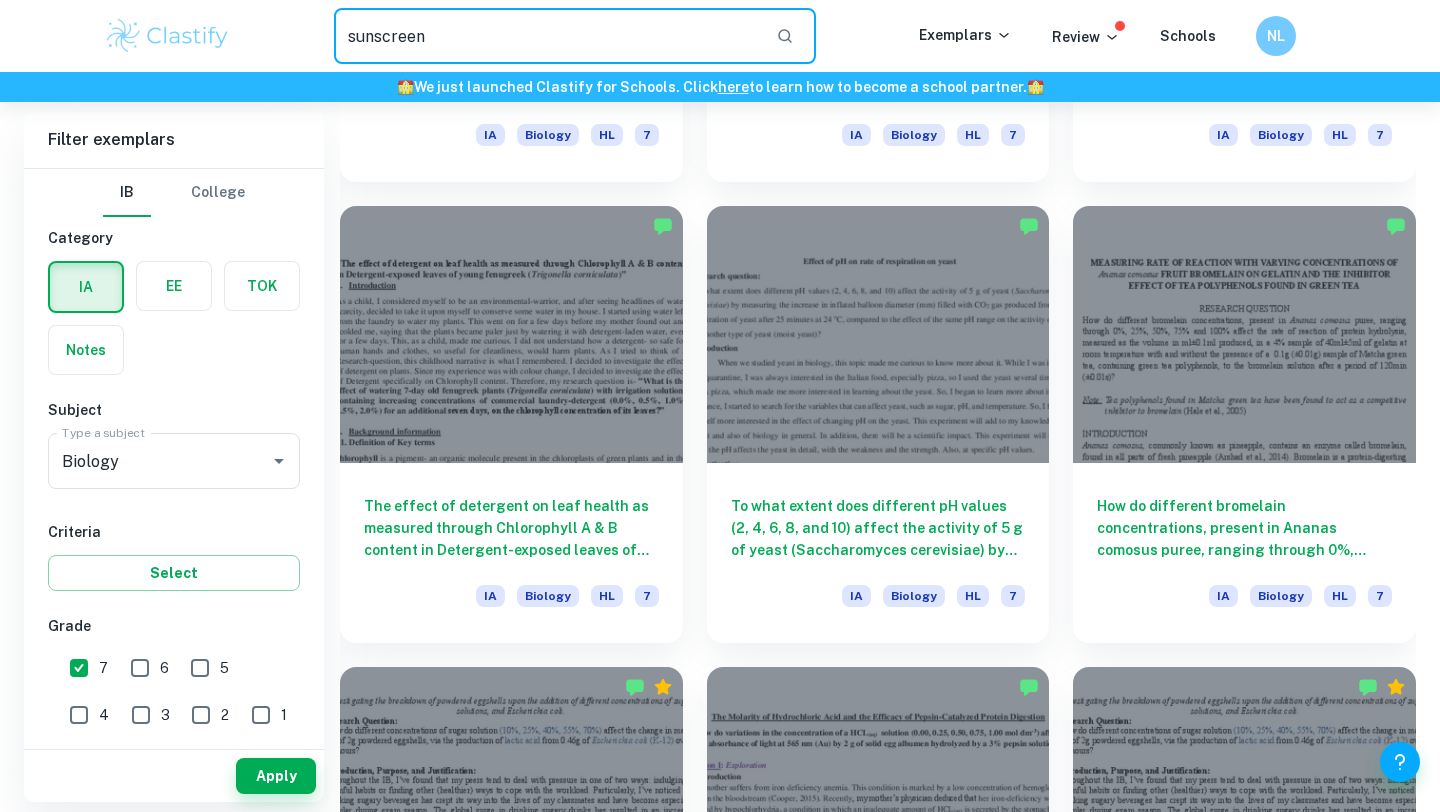 type on "sunscreen" 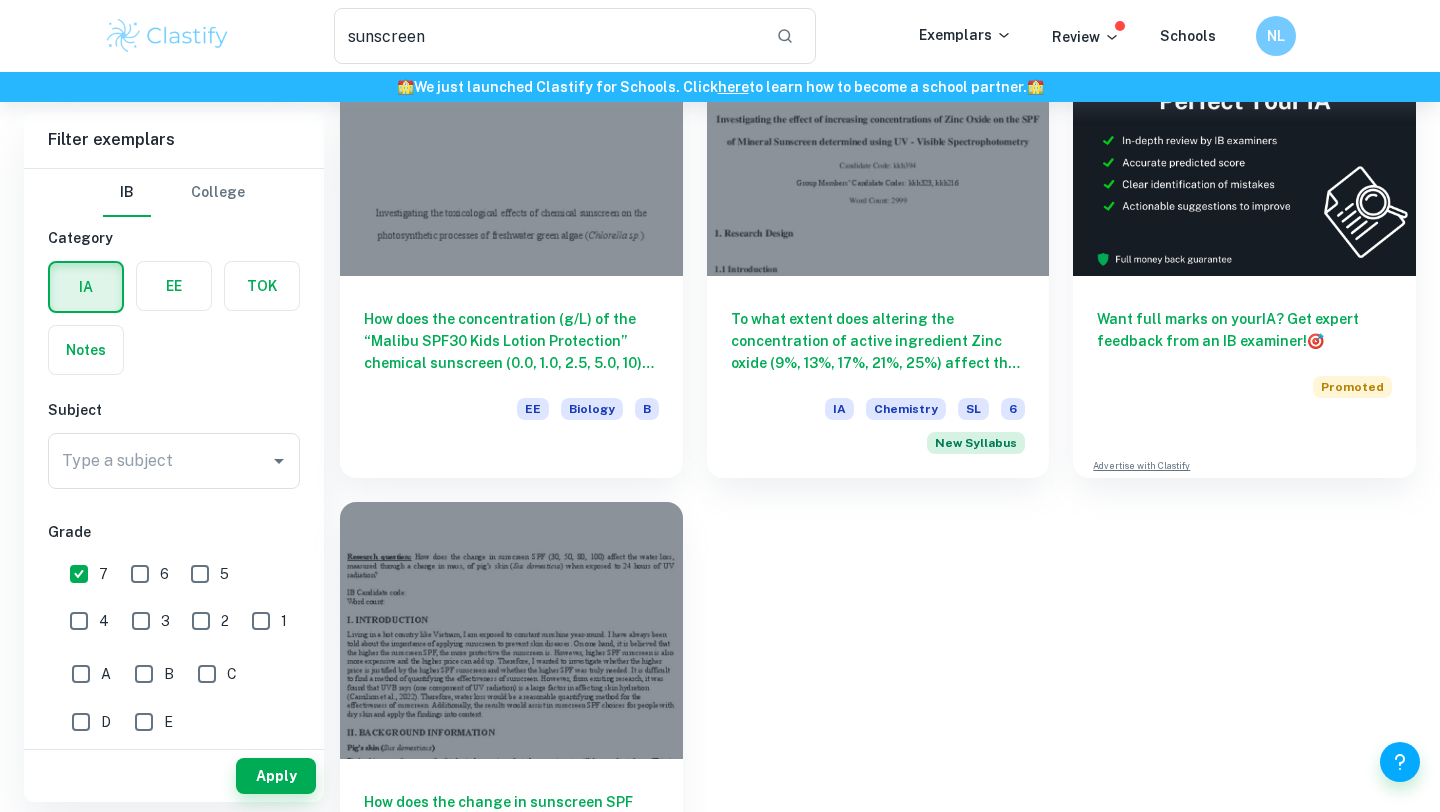 scroll, scrollTop: 200, scrollLeft: 0, axis: vertical 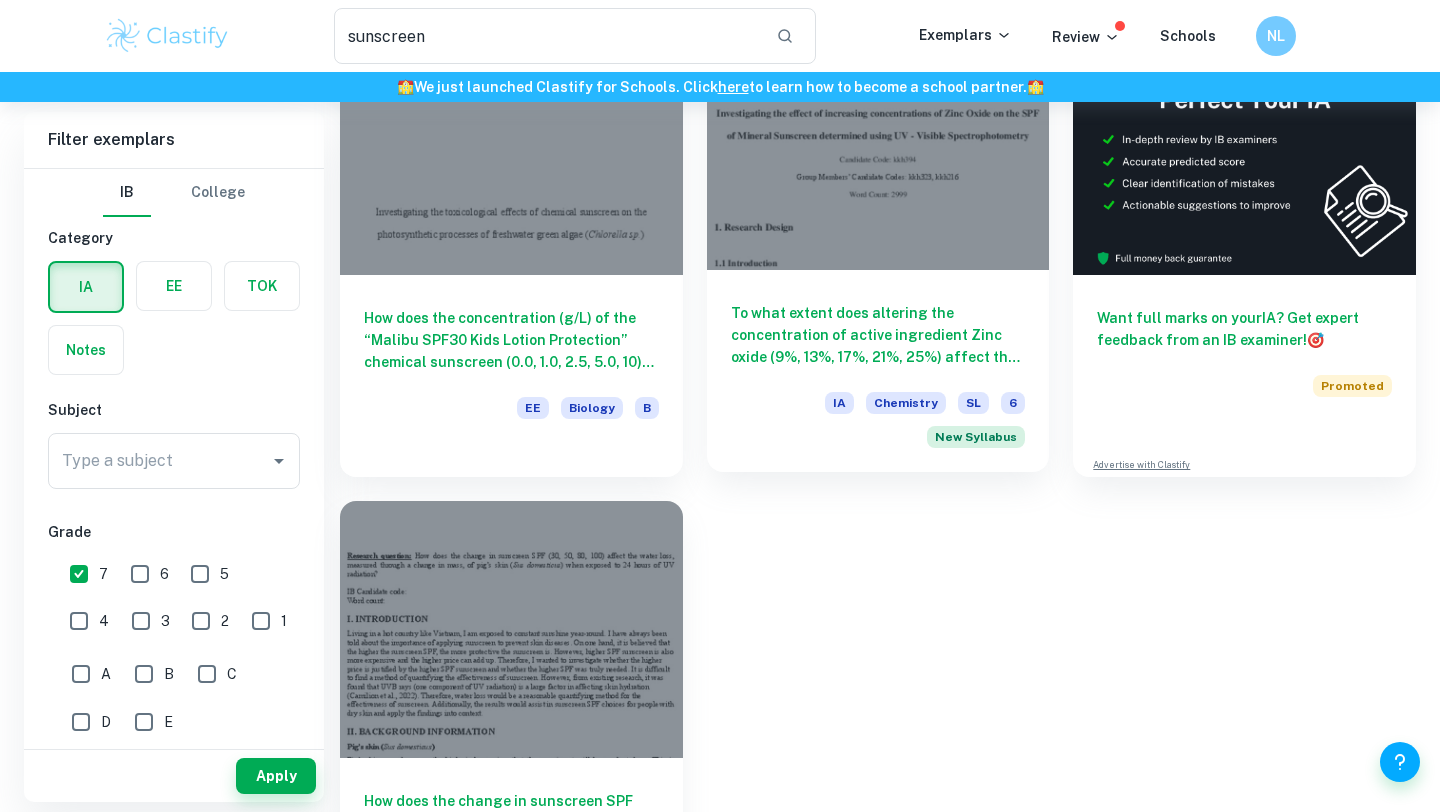click at bounding box center [878, 141] 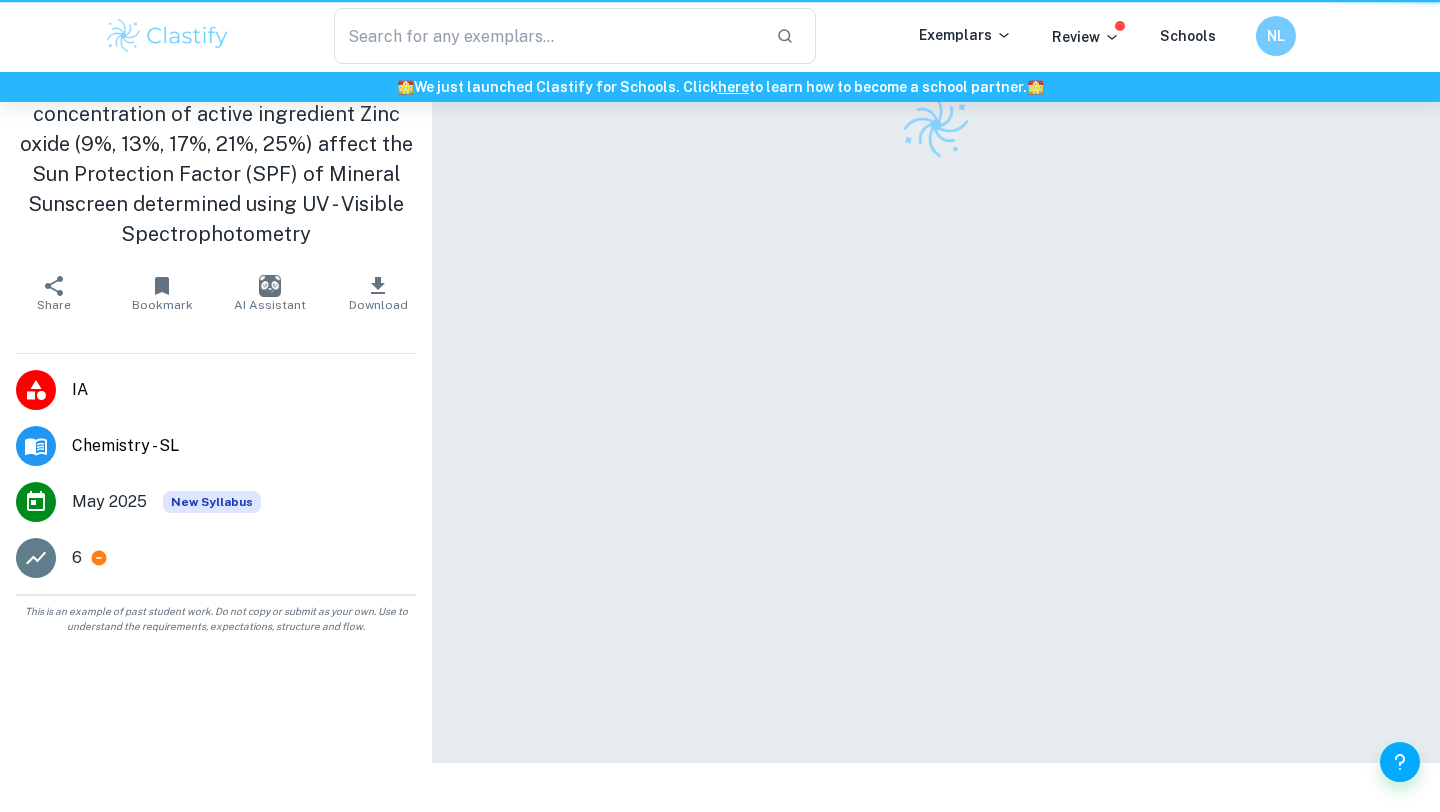 scroll, scrollTop: 0, scrollLeft: 0, axis: both 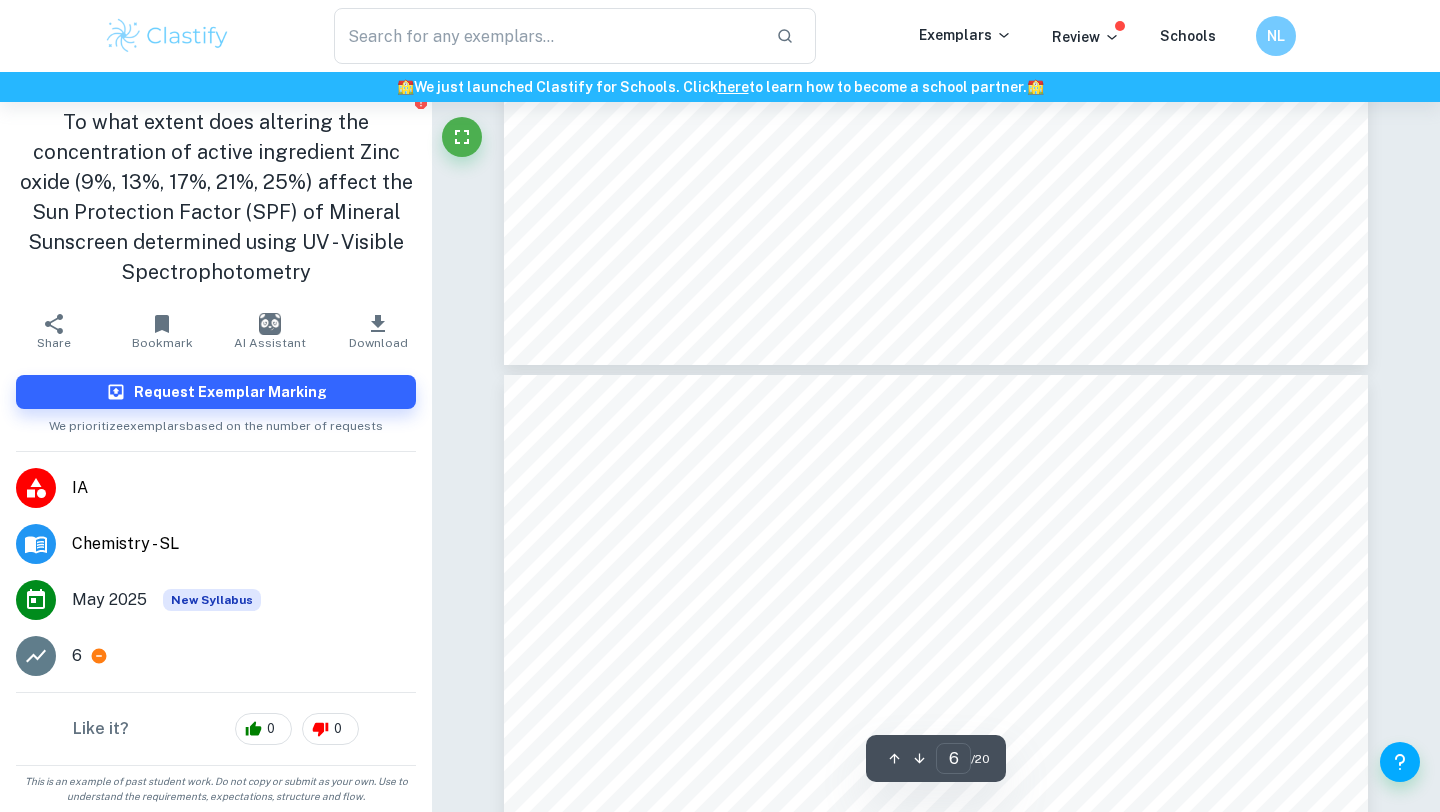 type on "7" 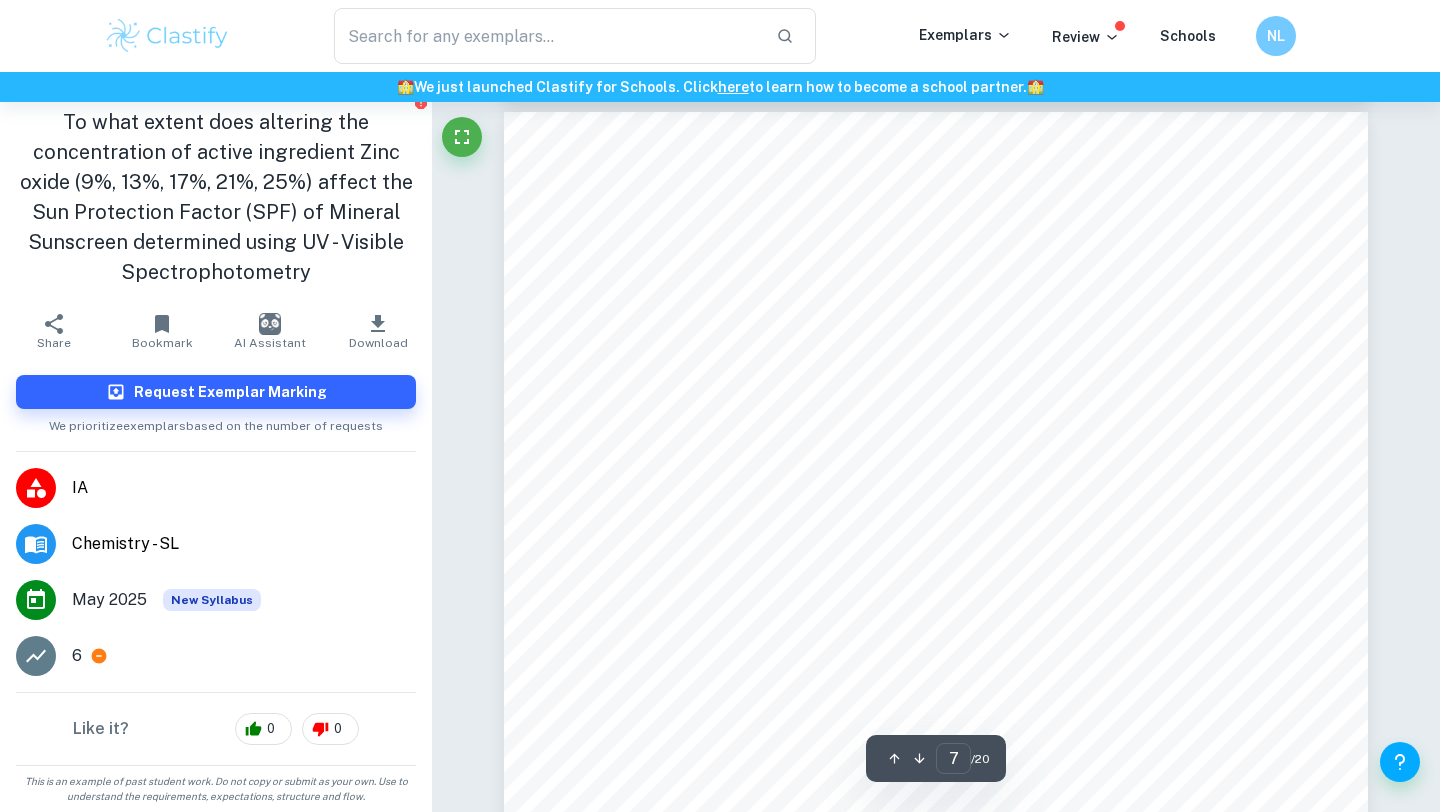 scroll, scrollTop: 6951, scrollLeft: 0, axis: vertical 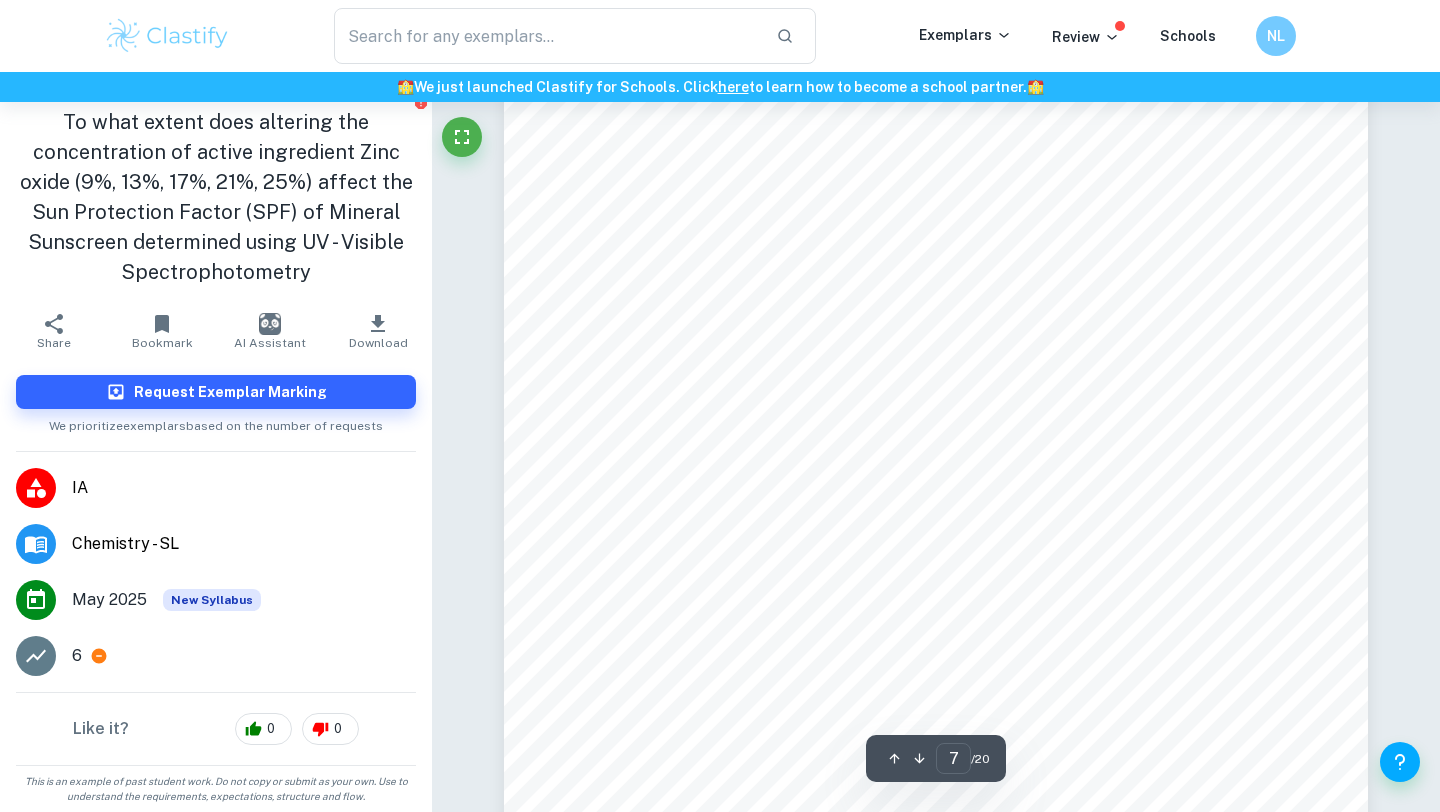 type on "sunscreen" 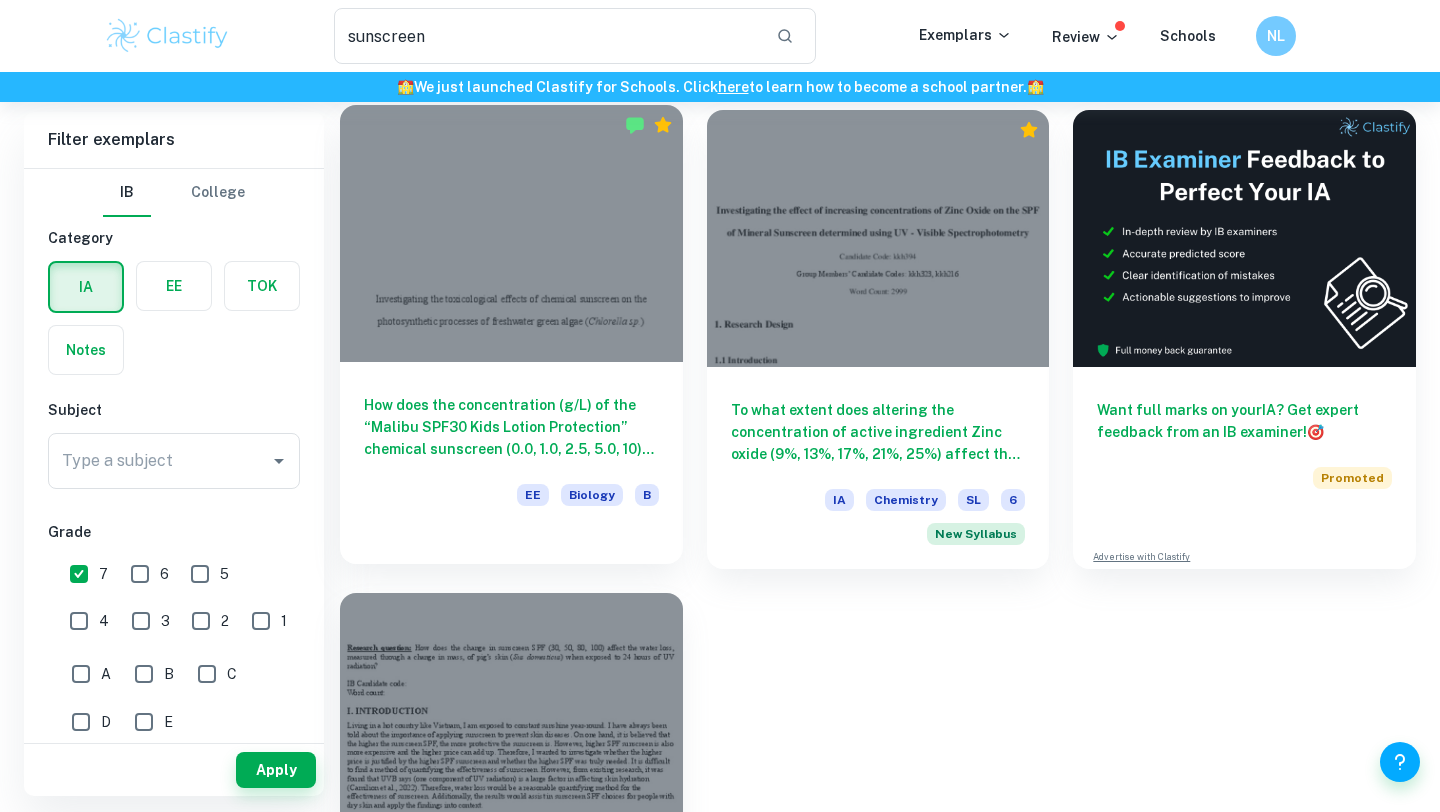 scroll, scrollTop: 326, scrollLeft: 0, axis: vertical 